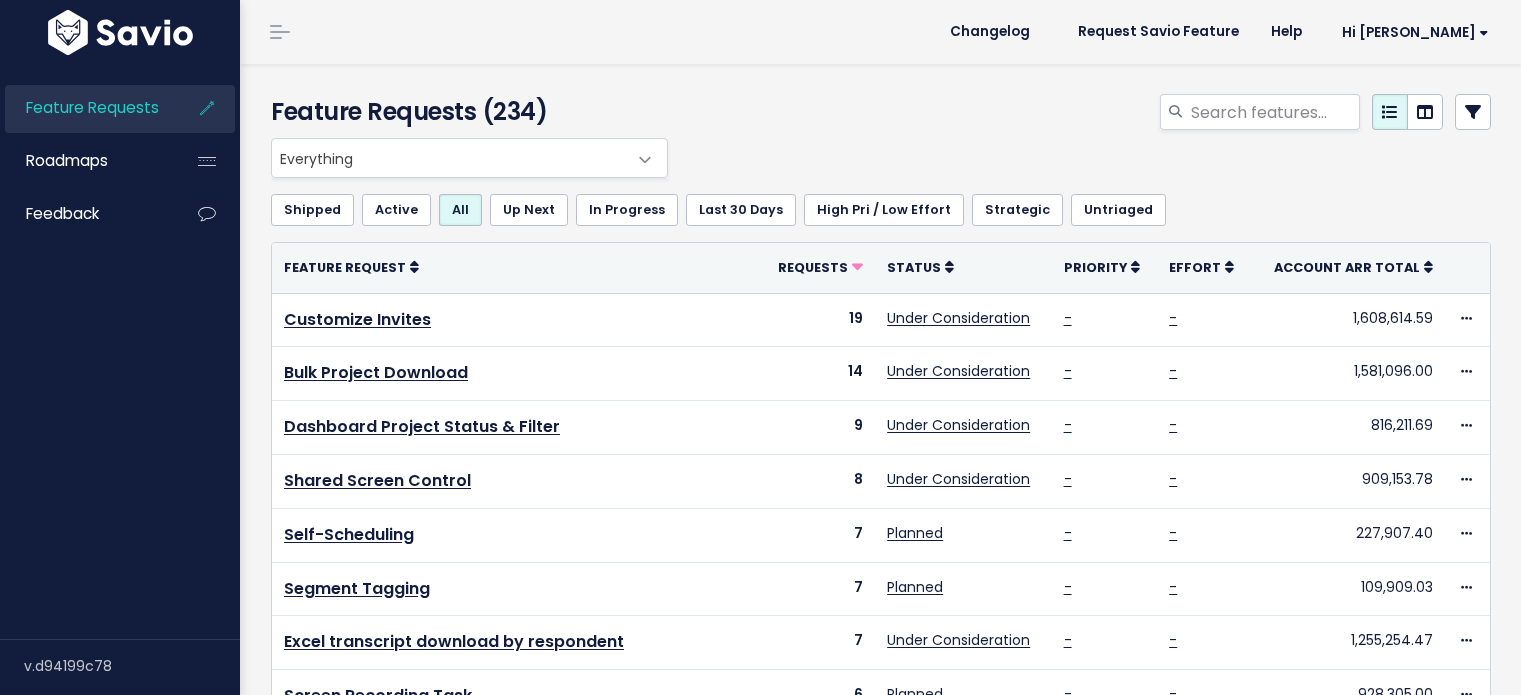 scroll, scrollTop: 0, scrollLeft: 0, axis: both 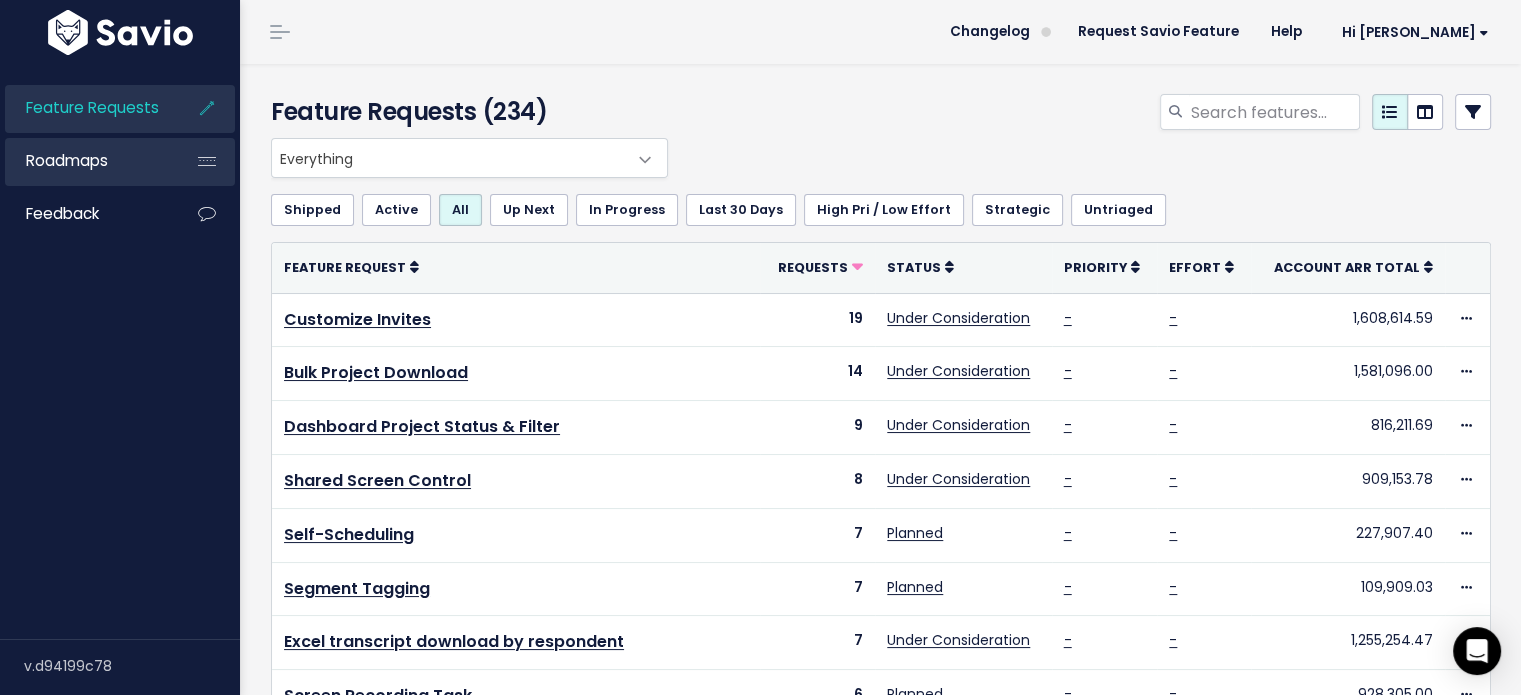 click on "Roadmaps" at bounding box center (67, 160) 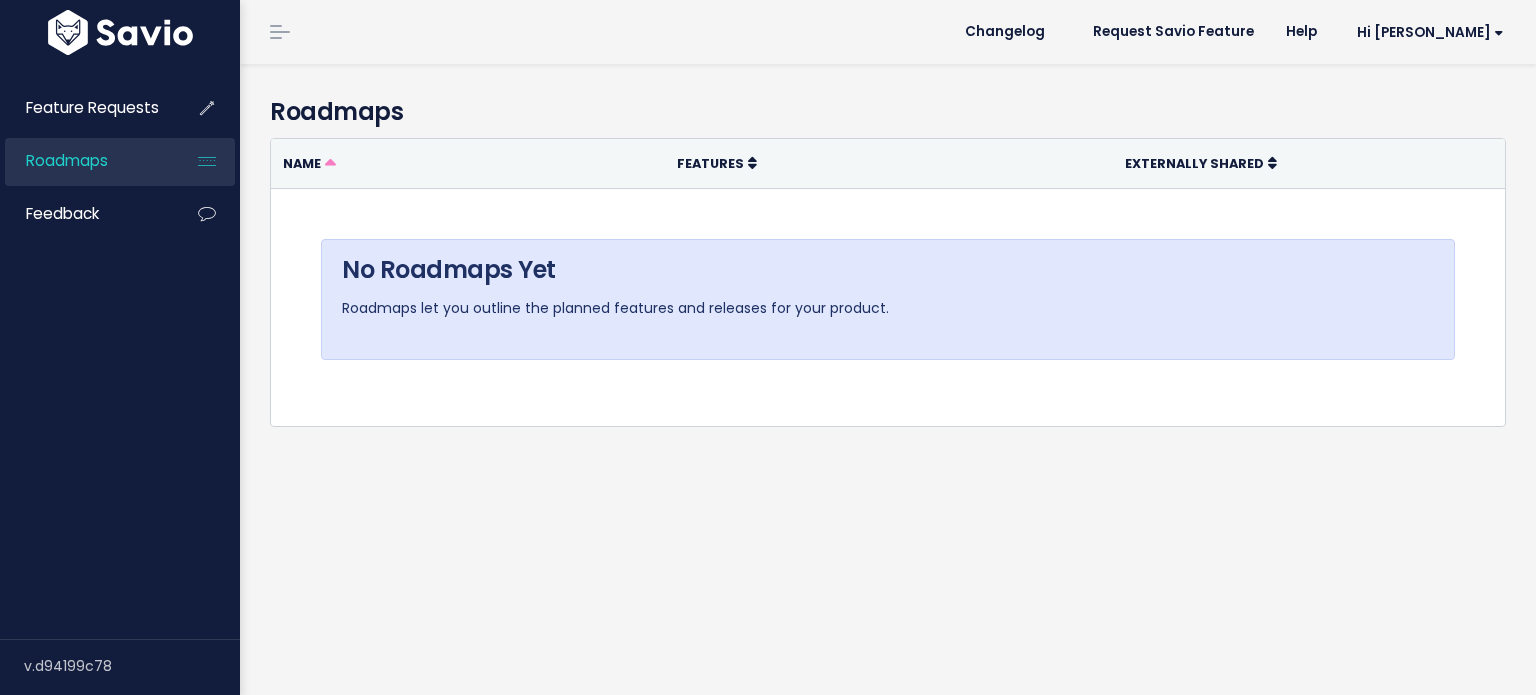 scroll, scrollTop: 0, scrollLeft: 0, axis: both 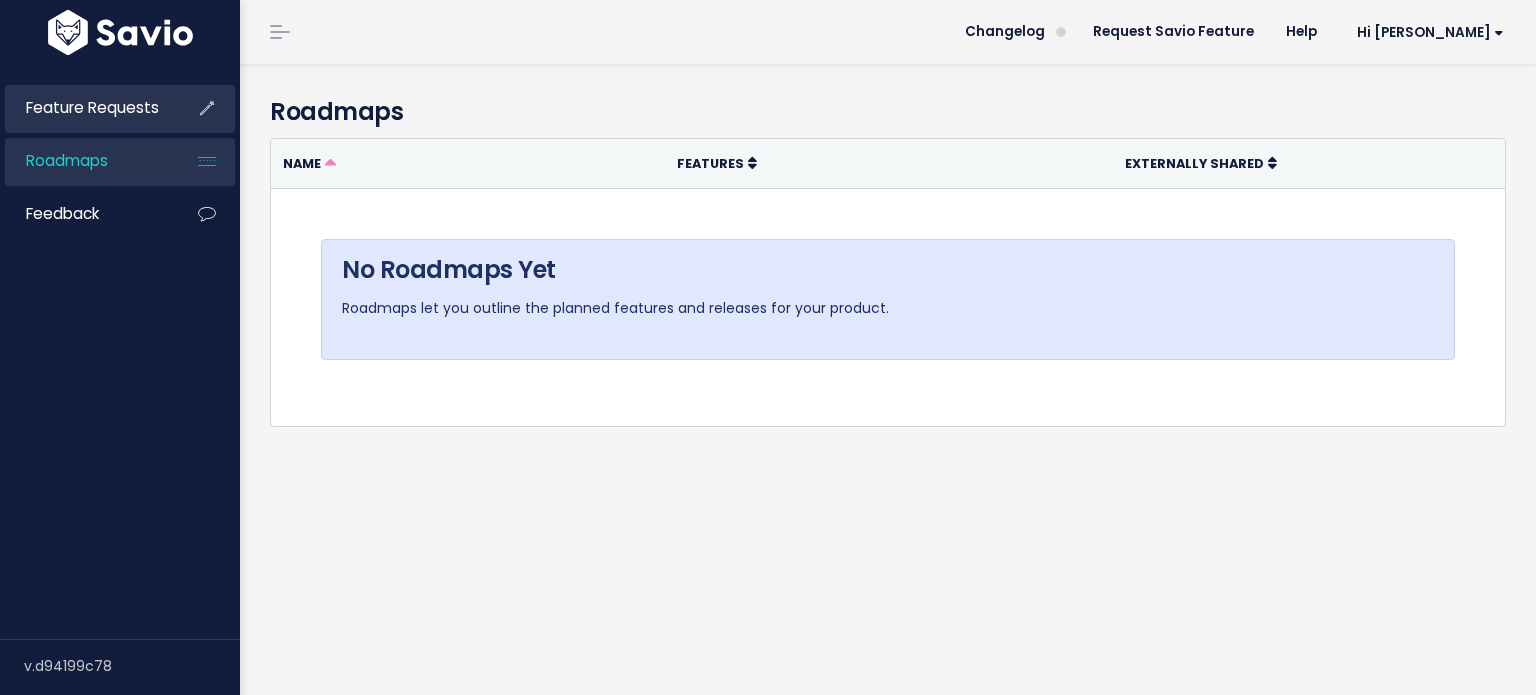 click on "Feature Requests" at bounding box center [92, 107] 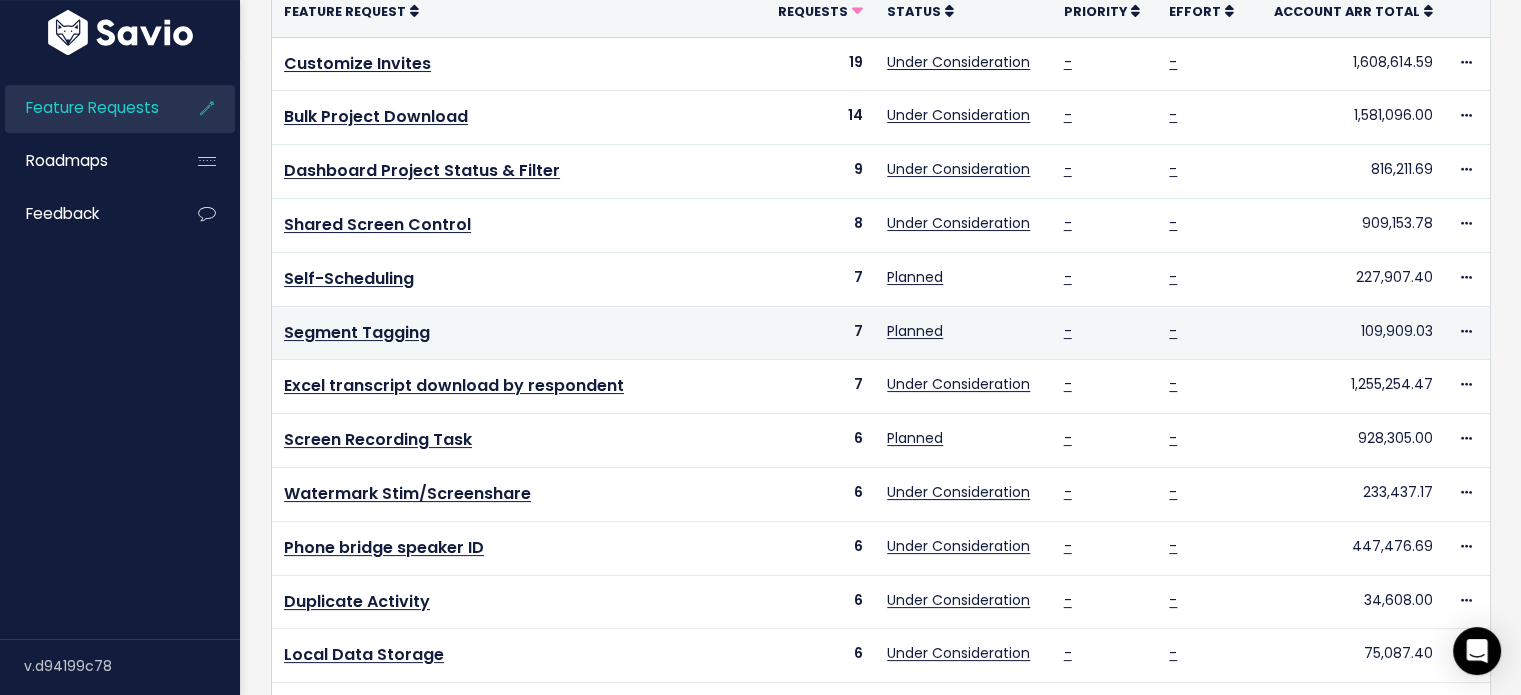 scroll, scrollTop: 266, scrollLeft: 0, axis: vertical 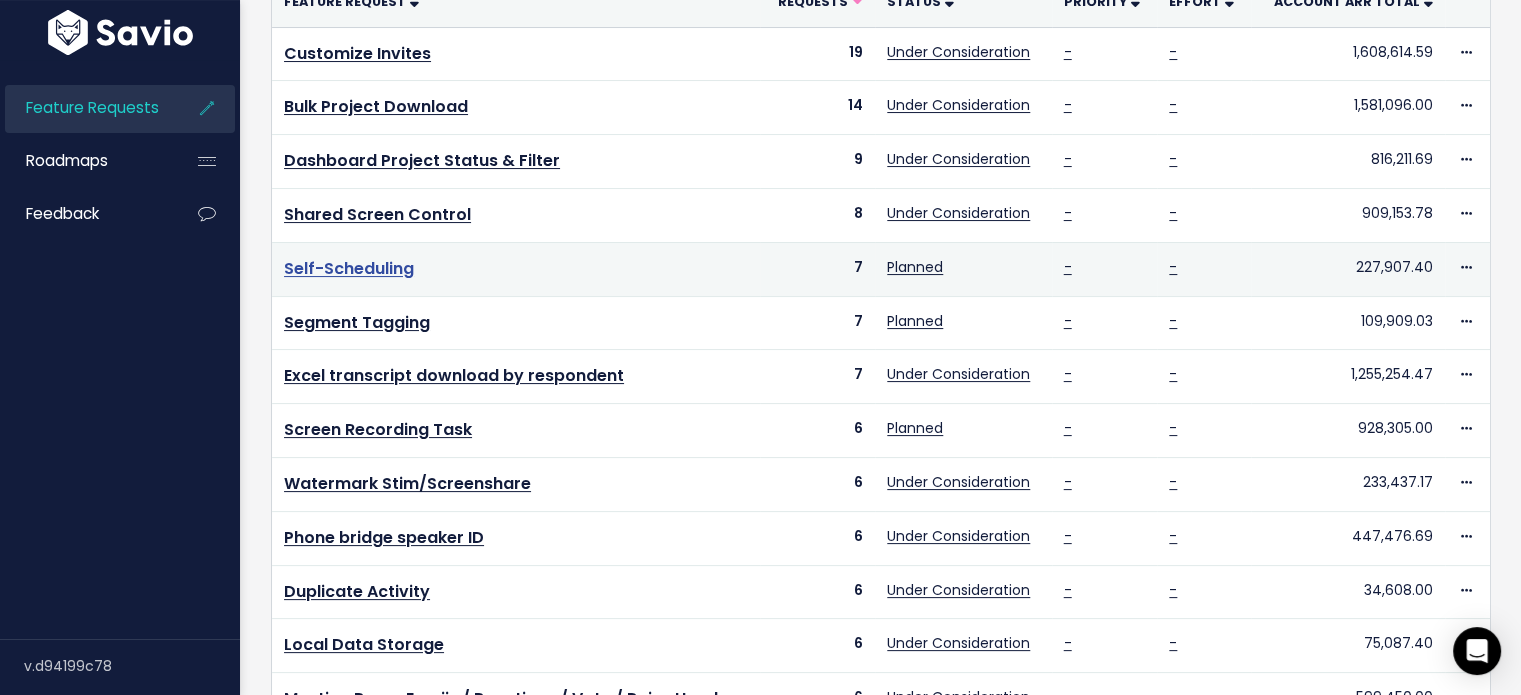 click on "Self-Scheduling" at bounding box center (349, 268) 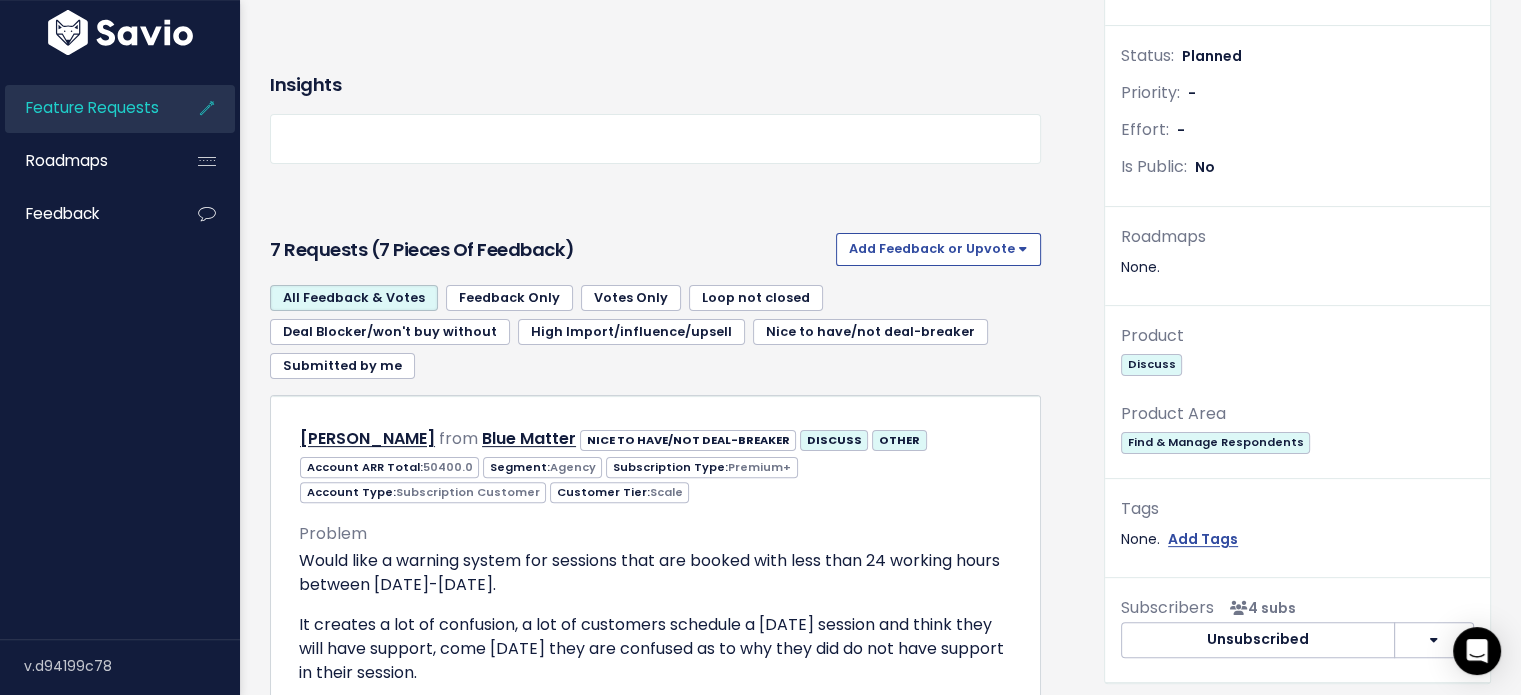 scroll, scrollTop: 400, scrollLeft: 0, axis: vertical 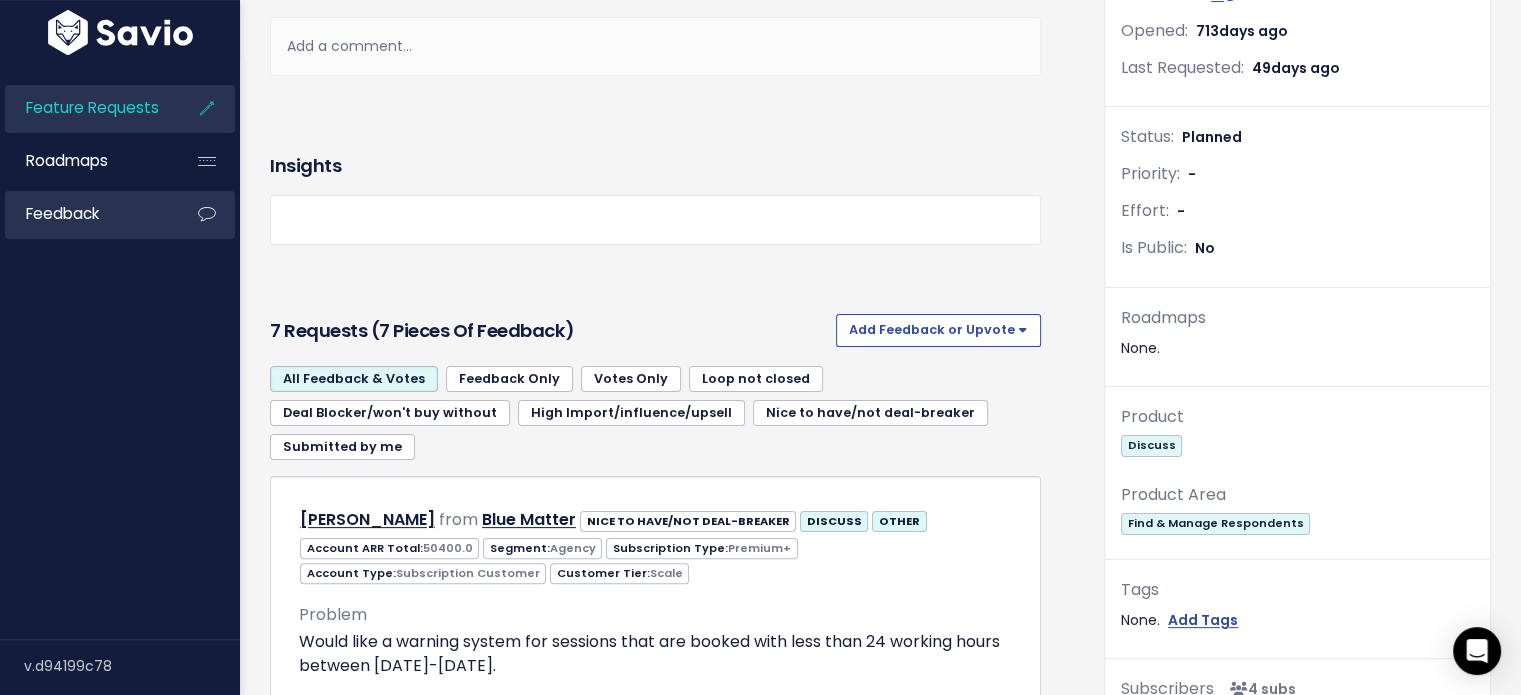 click on "Feedback" at bounding box center (62, 213) 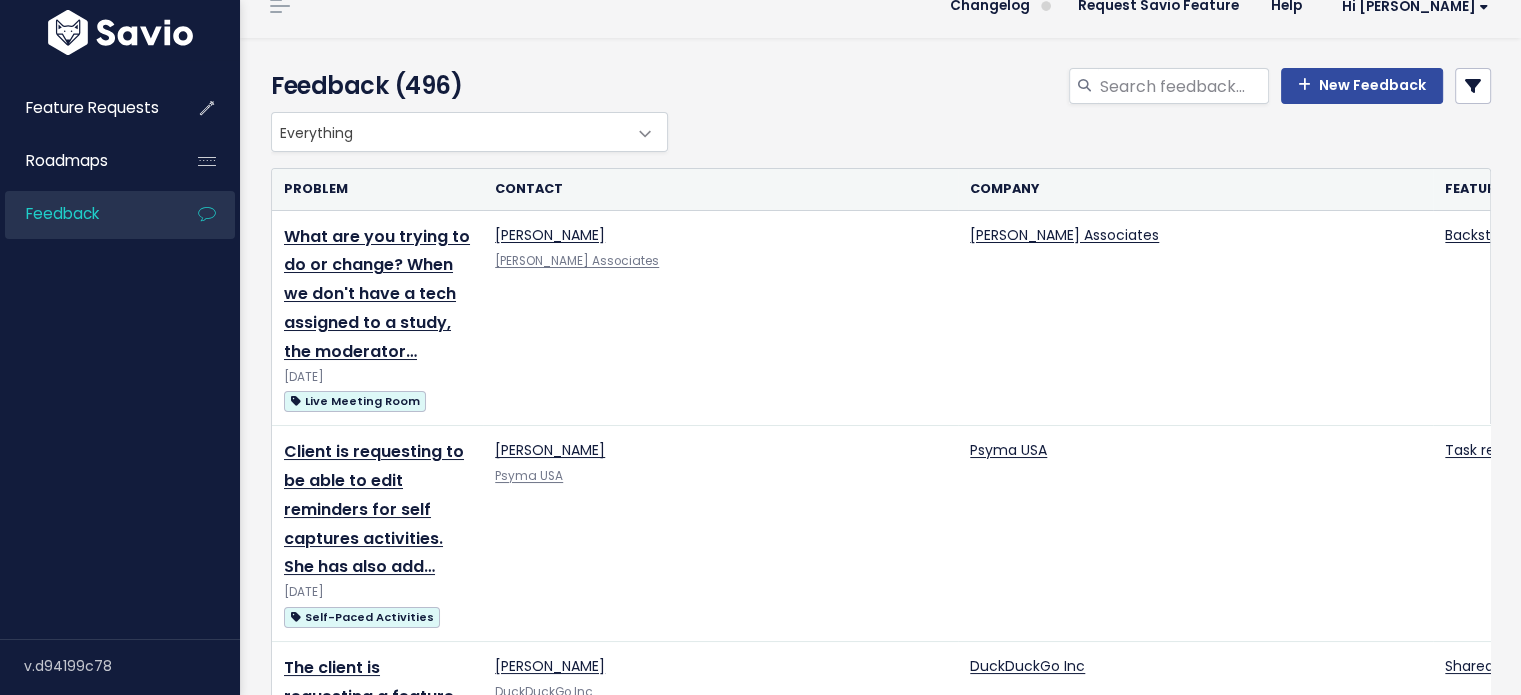 scroll, scrollTop: 0, scrollLeft: 0, axis: both 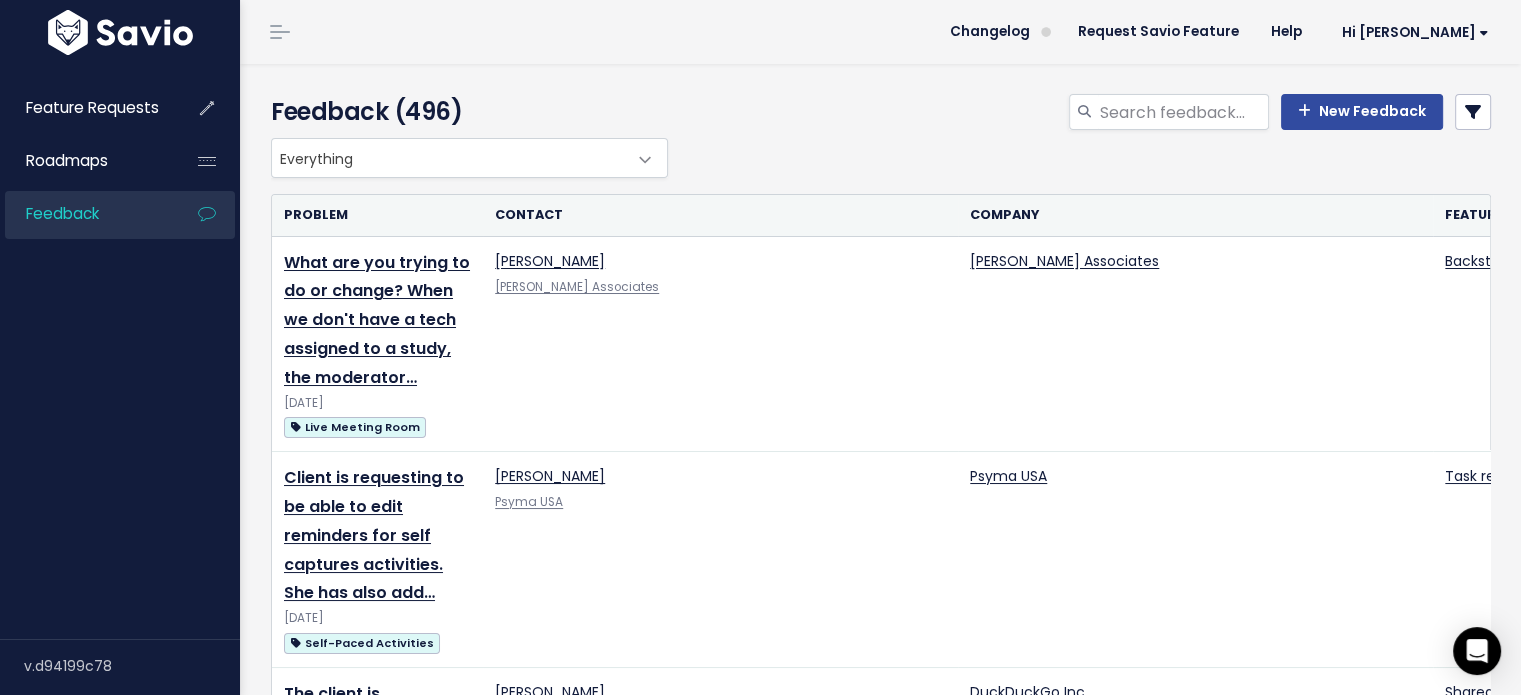 click on "Feedback" at bounding box center (85, 214) 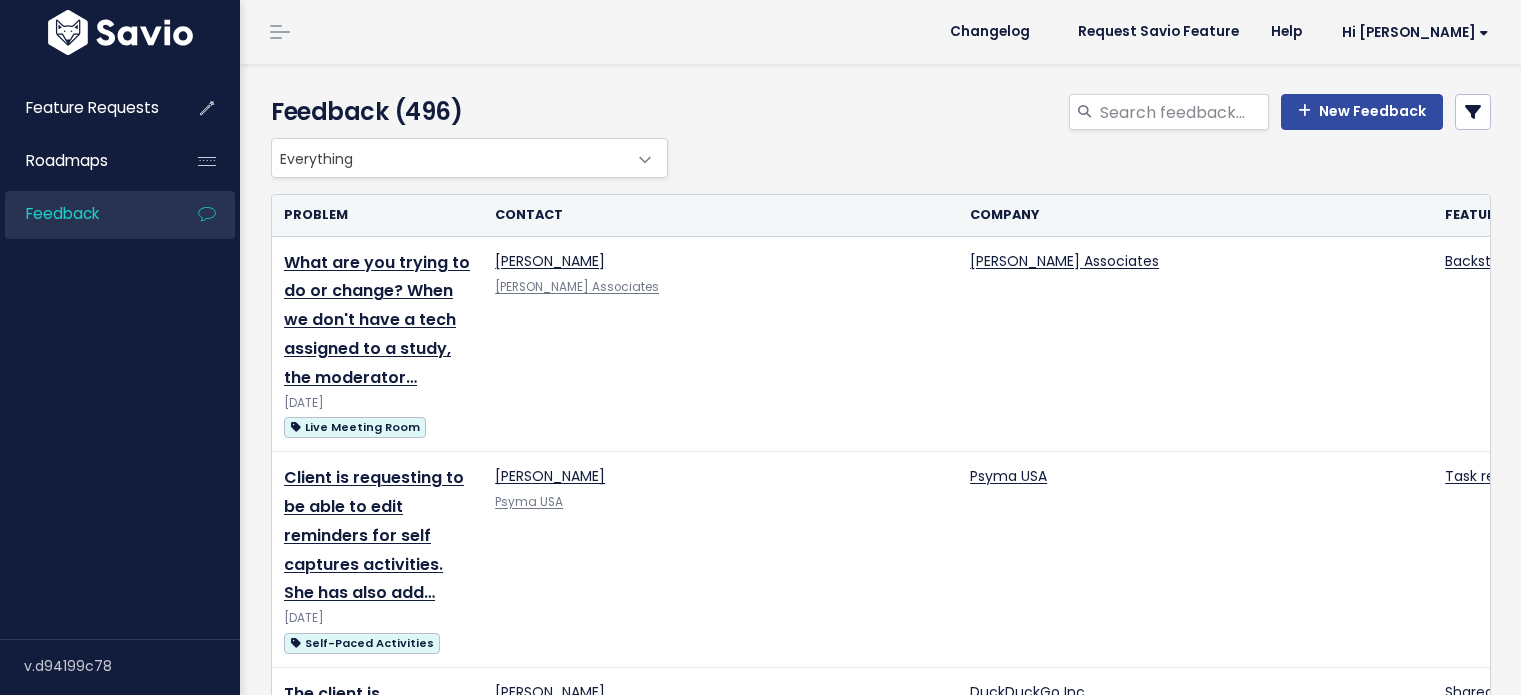 scroll, scrollTop: 0, scrollLeft: 0, axis: both 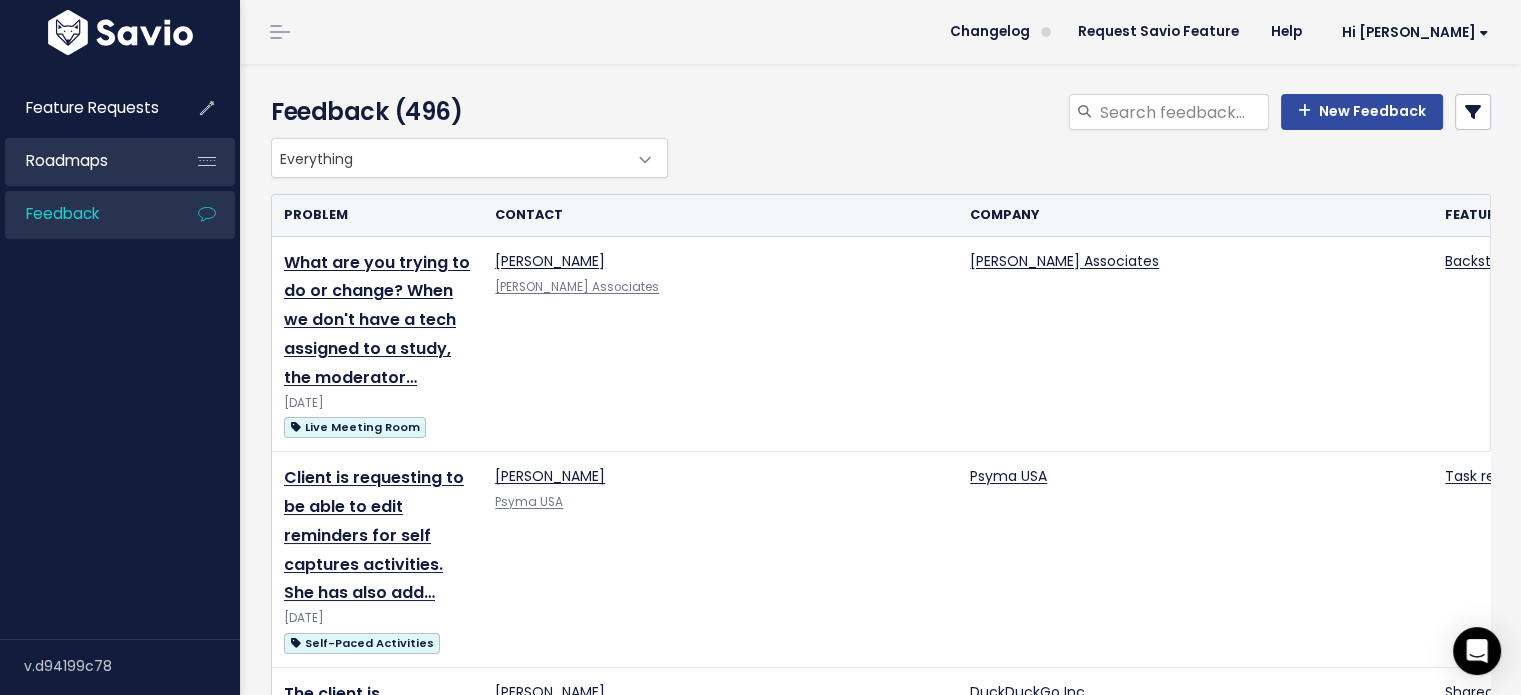 click on "Roadmaps" at bounding box center (67, 160) 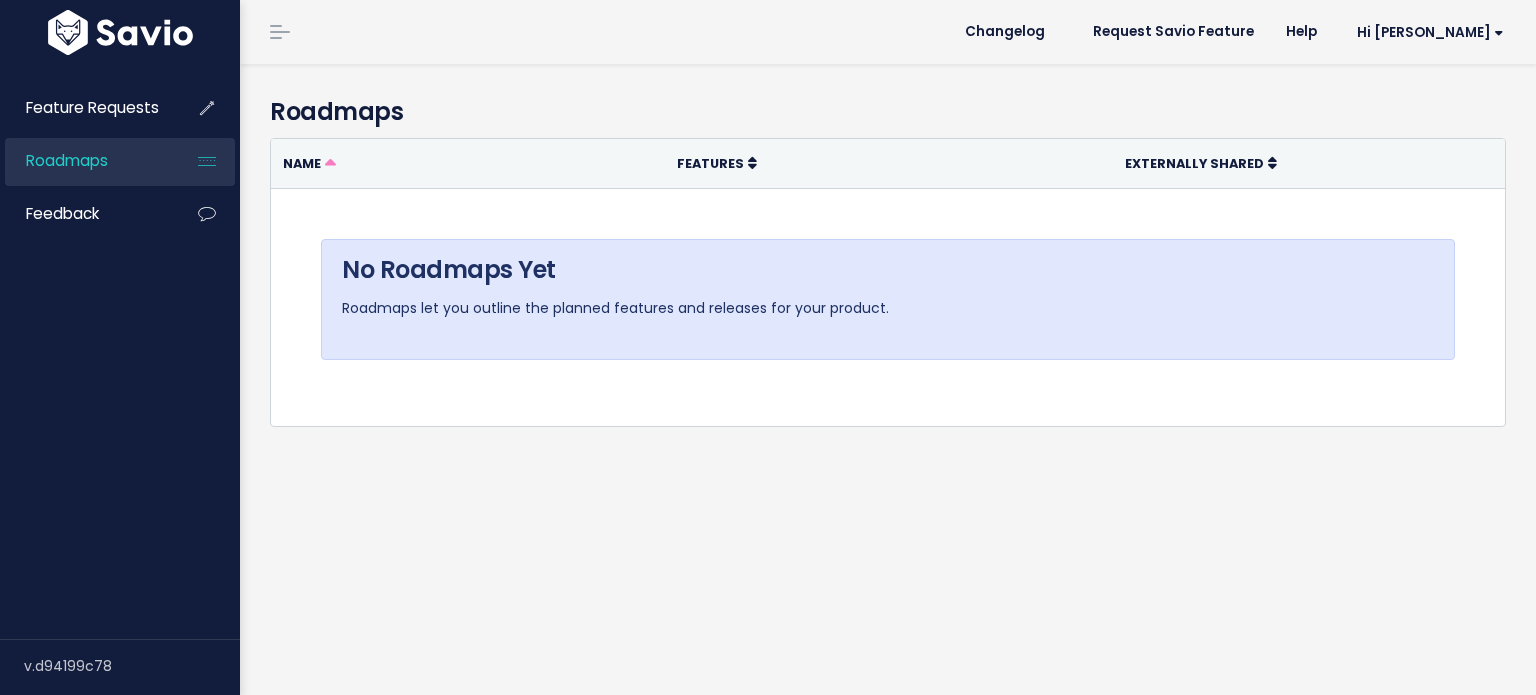 scroll, scrollTop: 0, scrollLeft: 0, axis: both 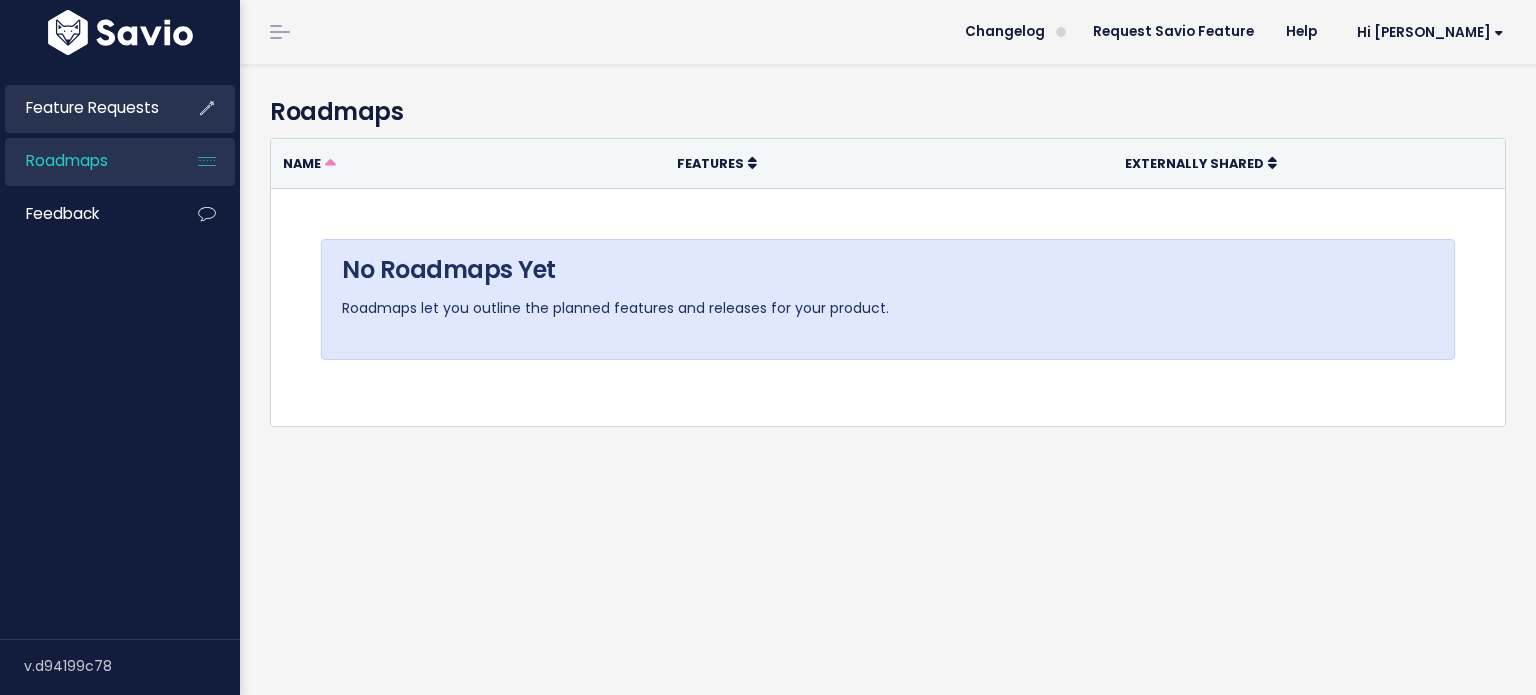 click on "Feature Requests" at bounding box center (92, 107) 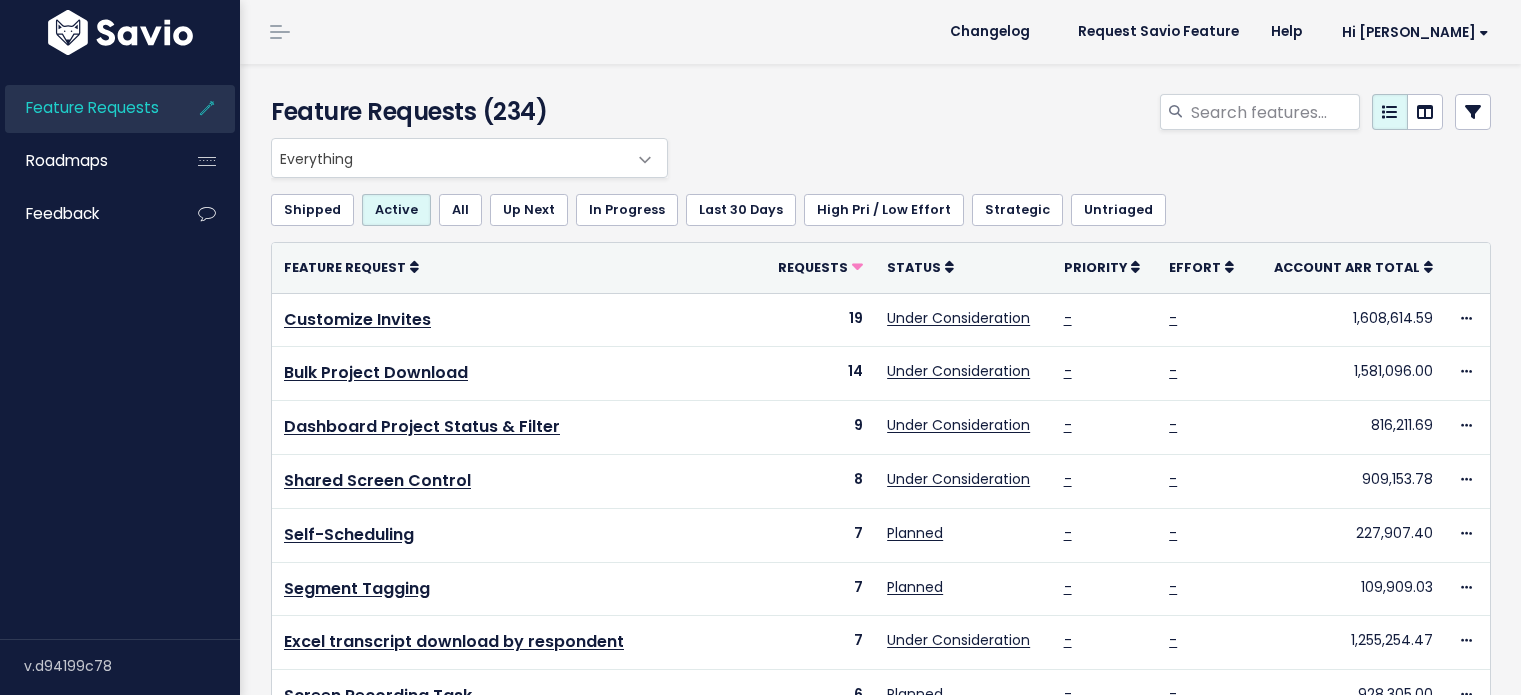 scroll, scrollTop: 0, scrollLeft: 0, axis: both 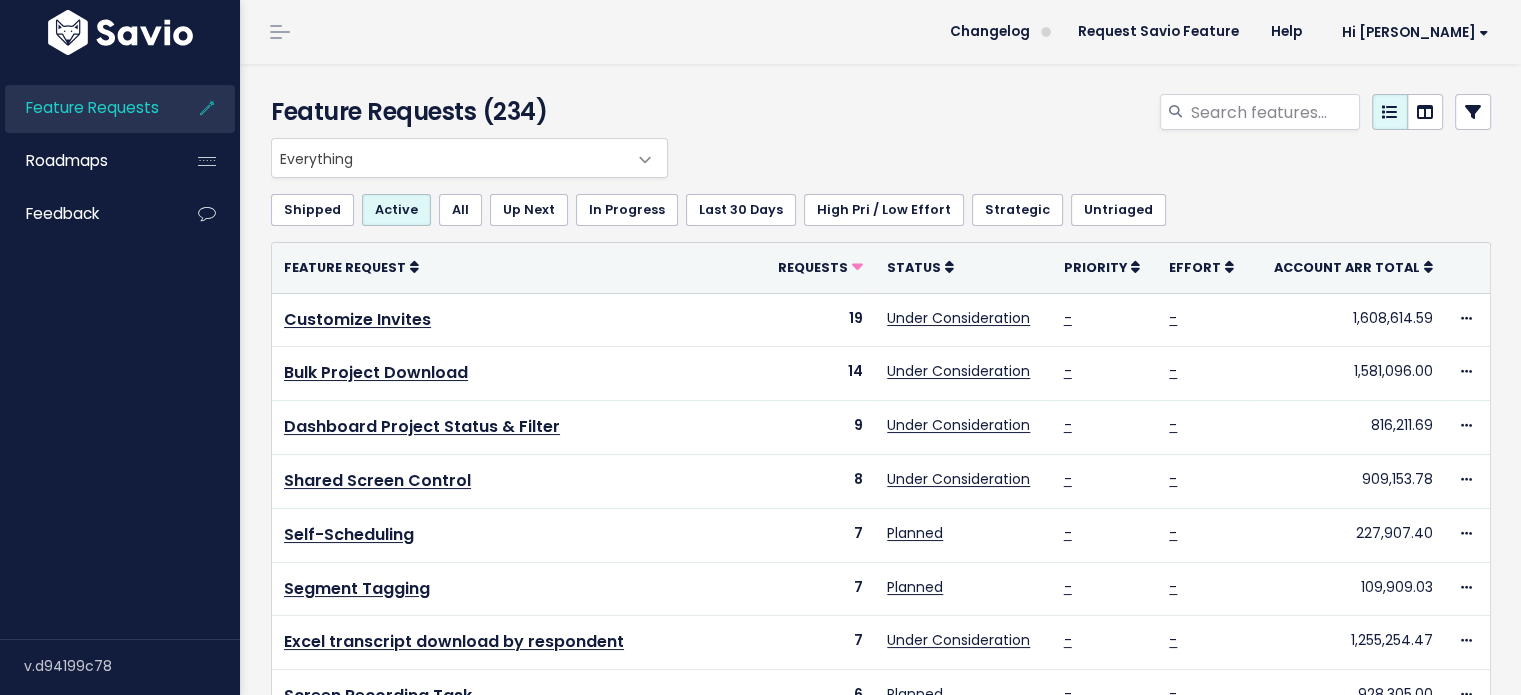 click at bounding box center (1473, 112) 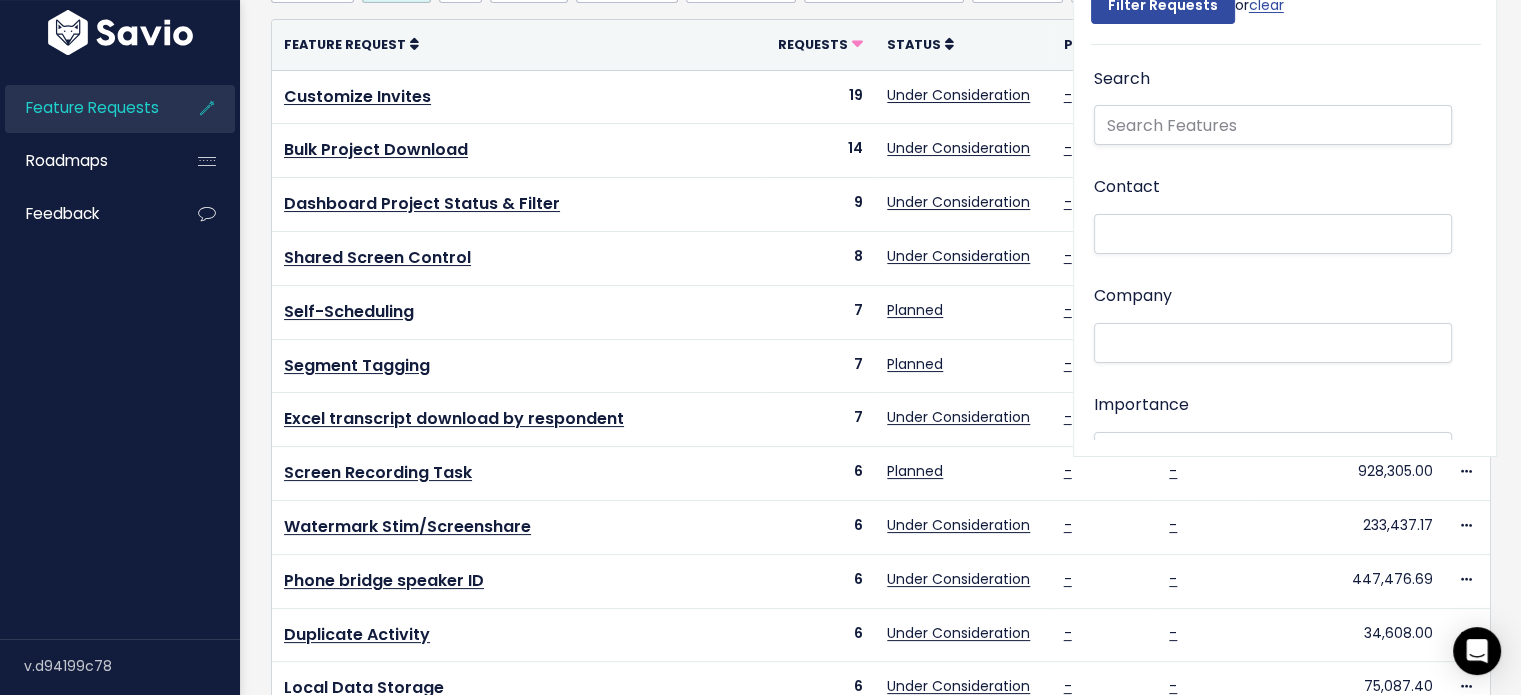 scroll, scrollTop: 266, scrollLeft: 0, axis: vertical 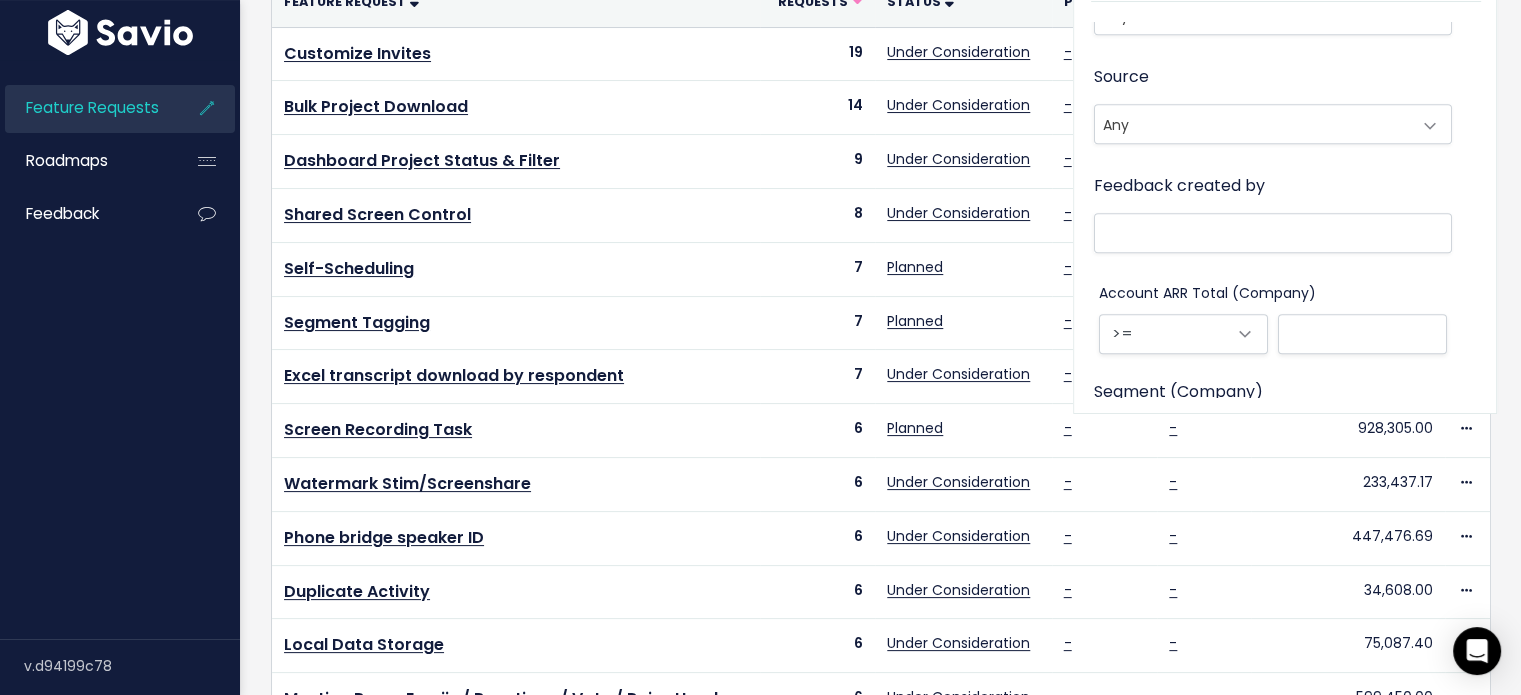 click at bounding box center [1268, 232] 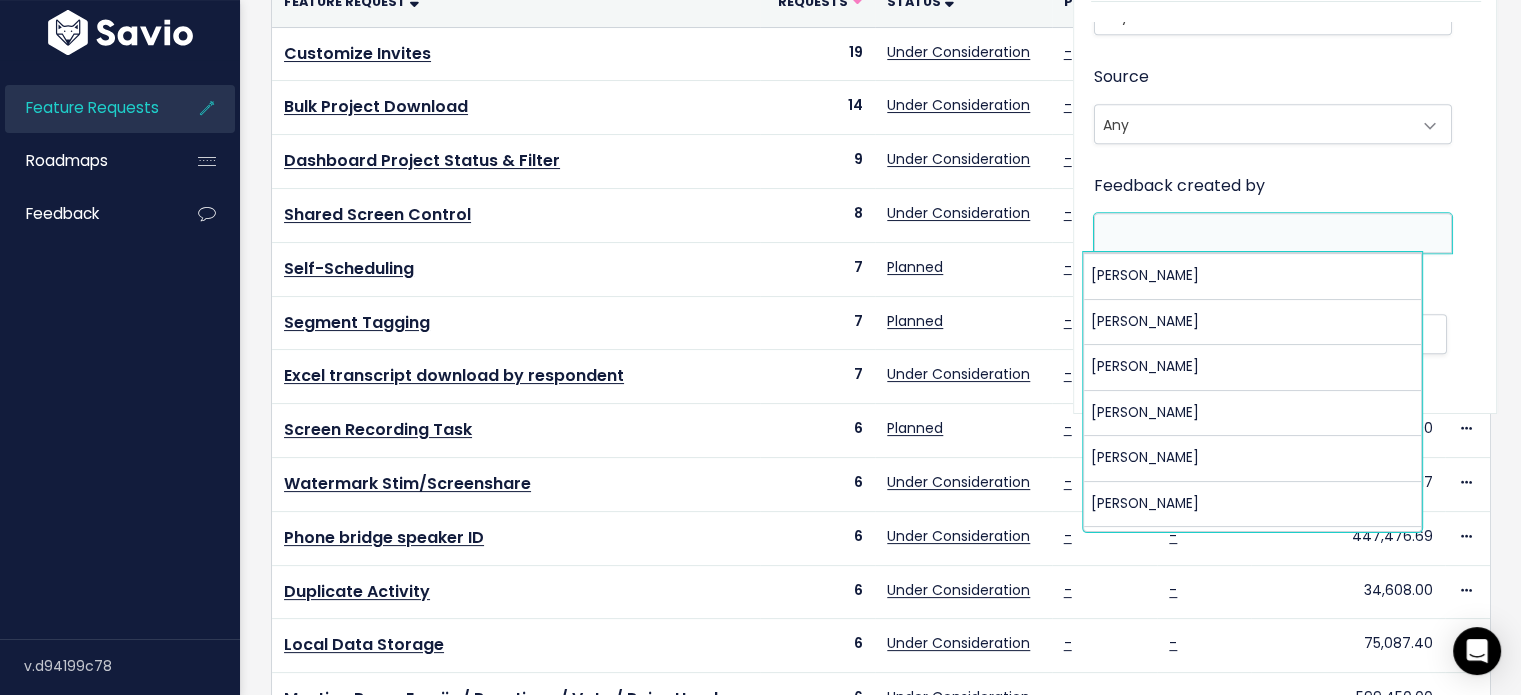 scroll, scrollTop: 800, scrollLeft: 0, axis: vertical 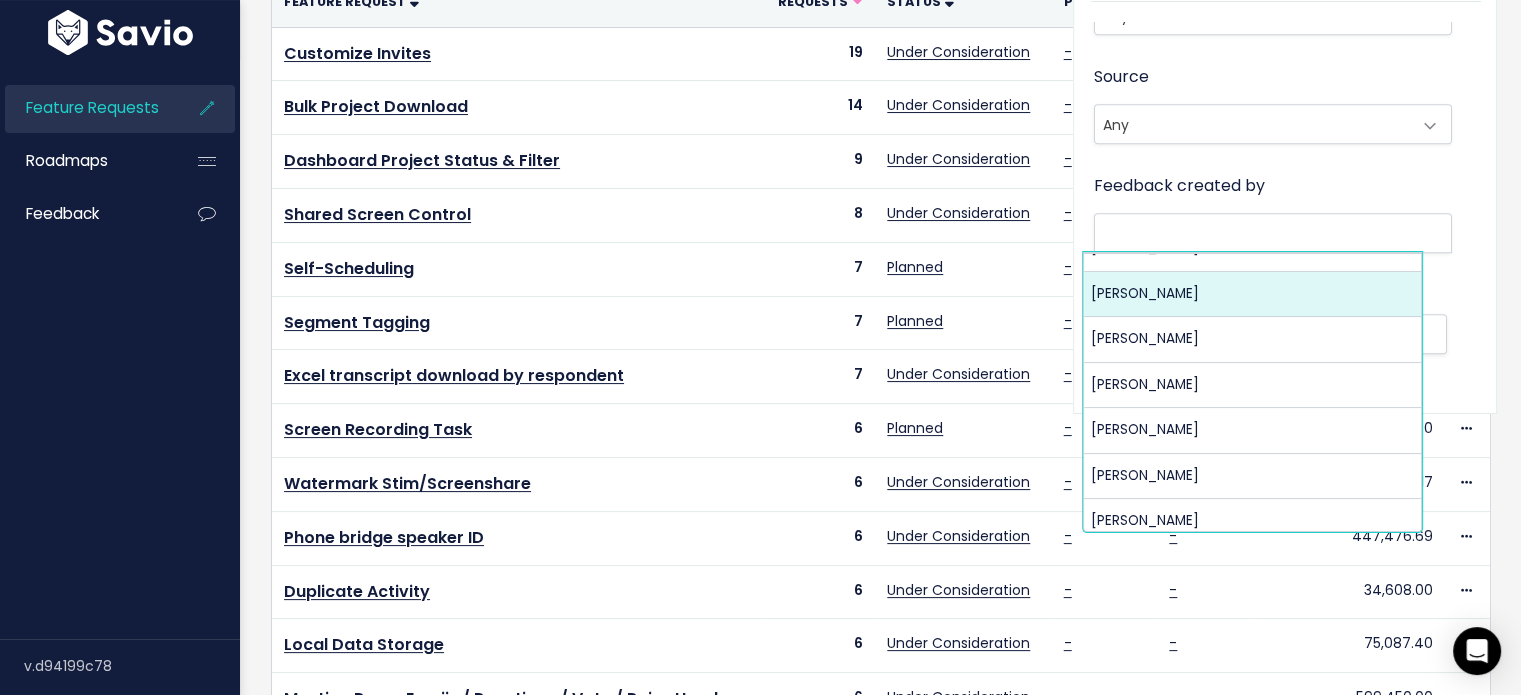 select on "9127" 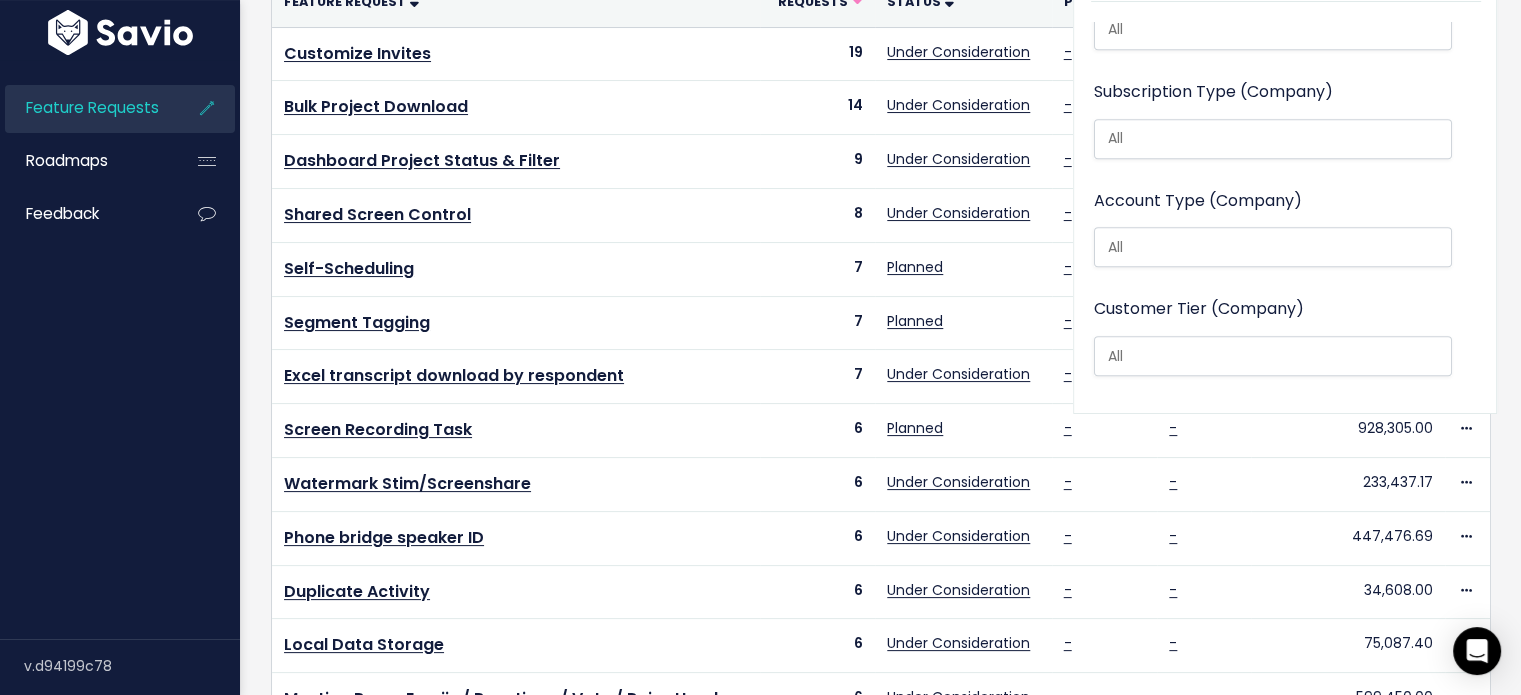 scroll, scrollTop: 1882, scrollLeft: 0, axis: vertical 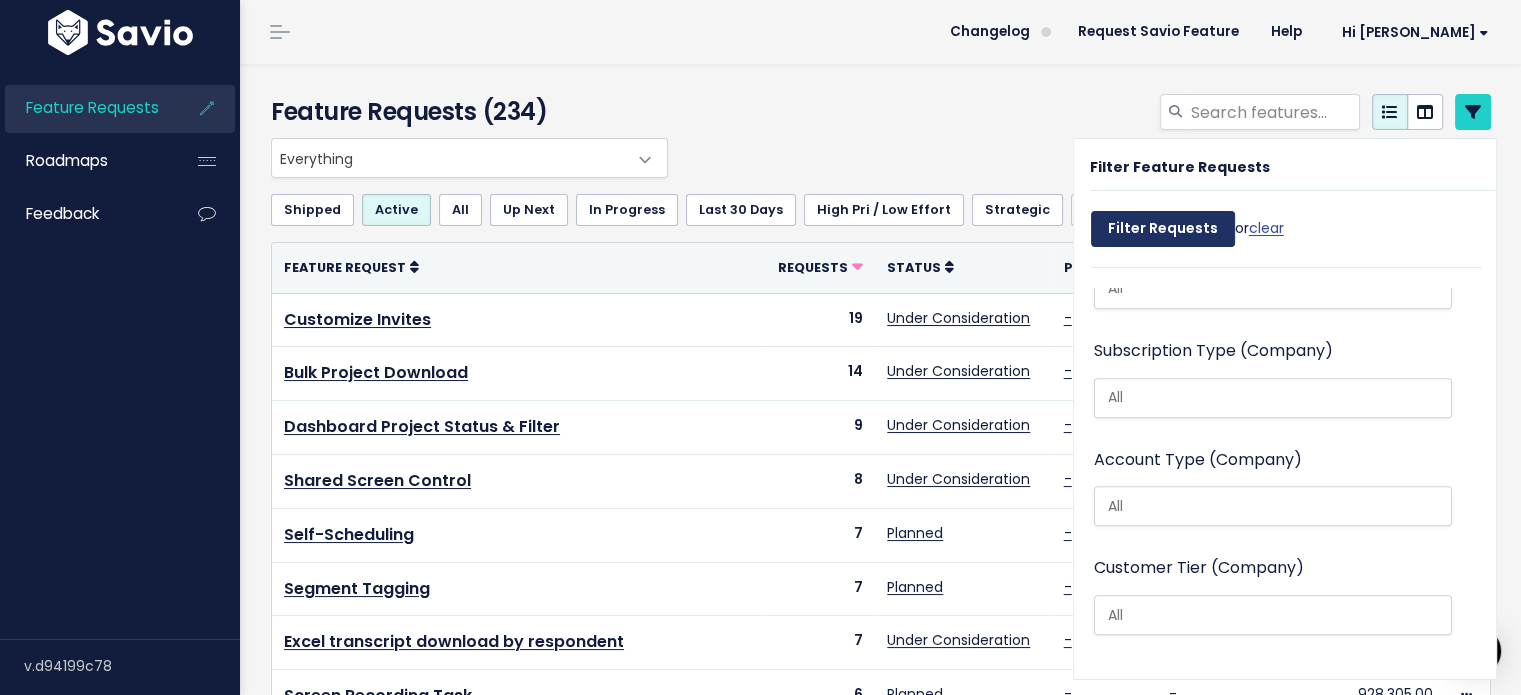 click on "Filter Requests" at bounding box center (1163, 229) 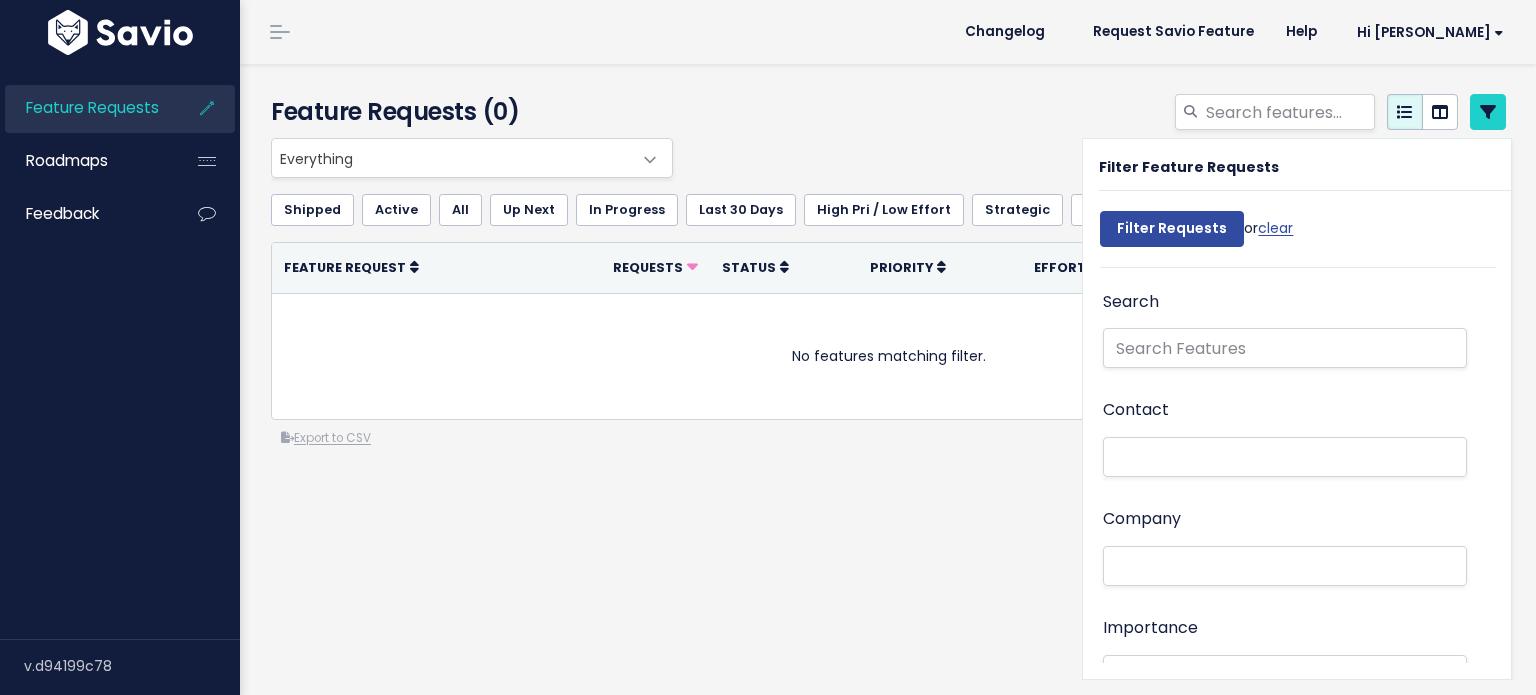 select 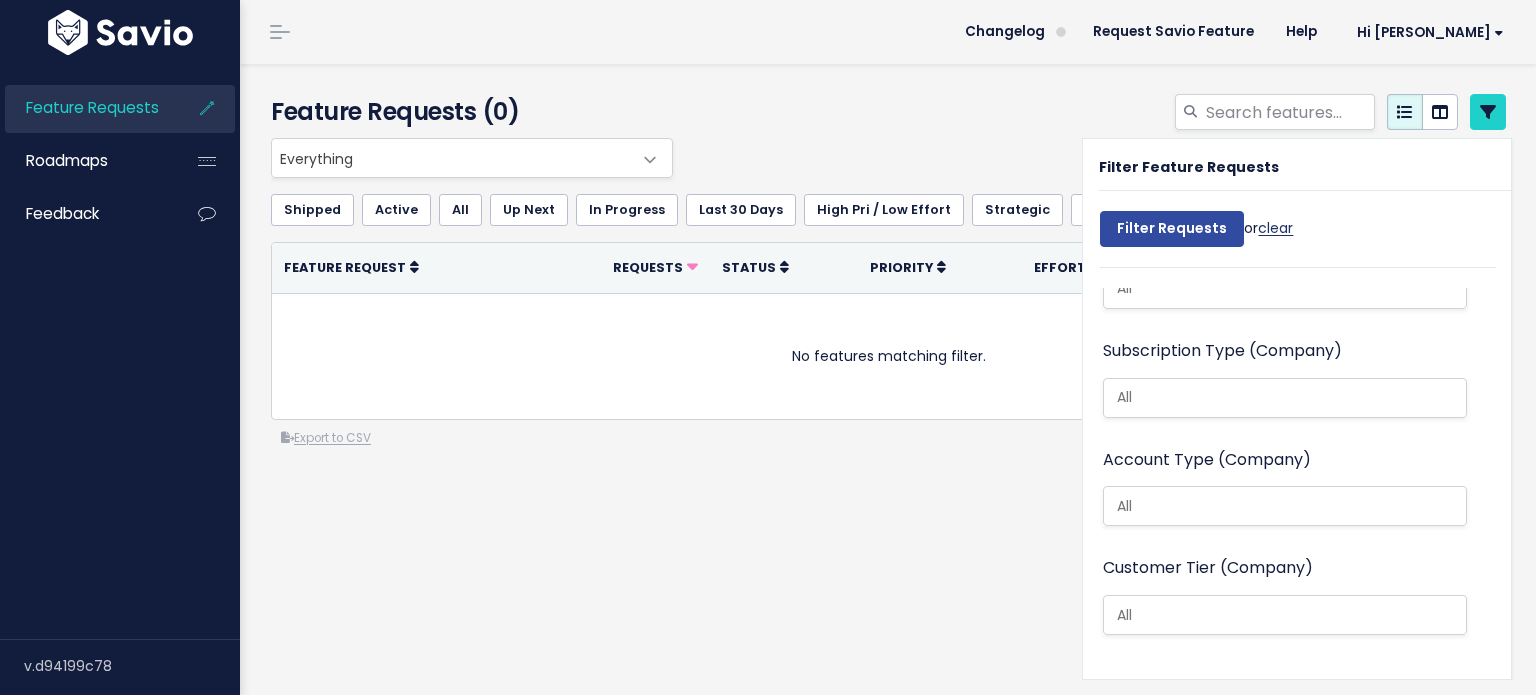 click on "clear" at bounding box center [1275, 228] 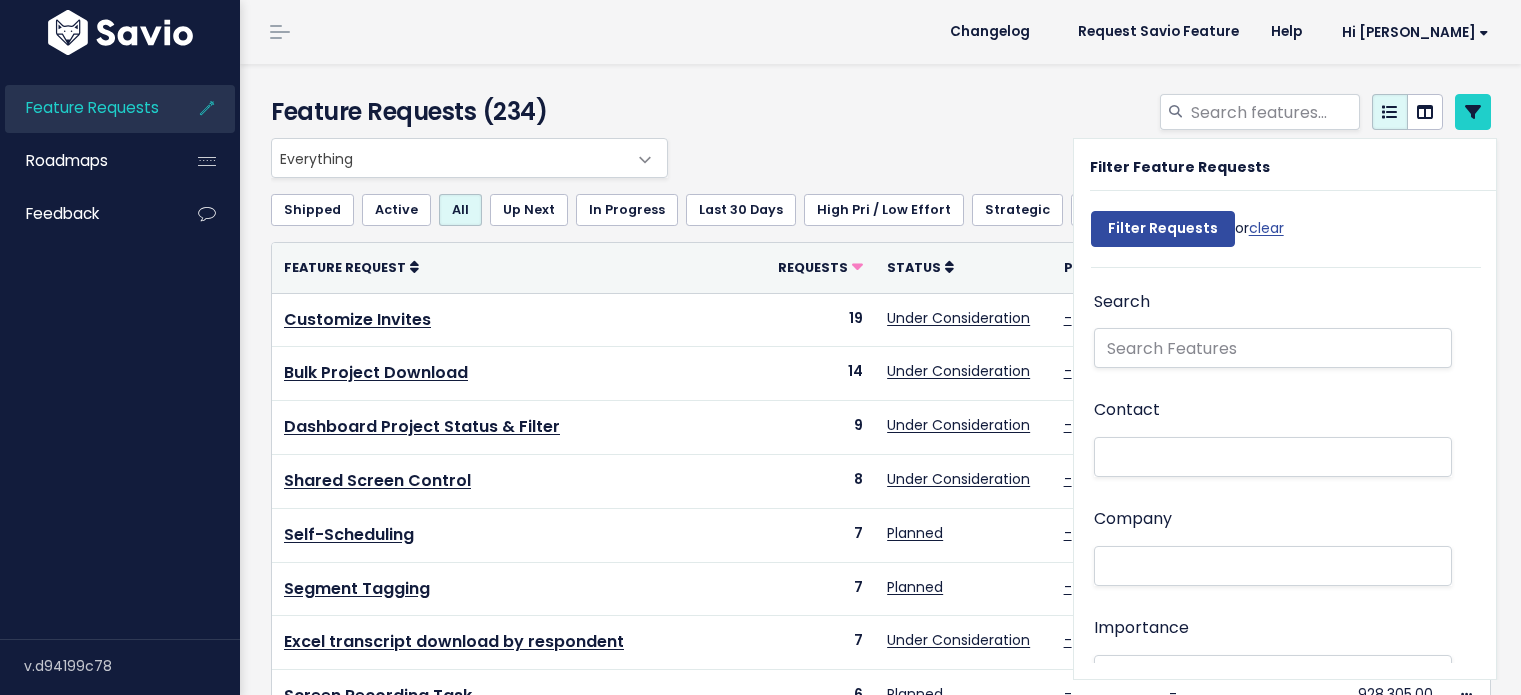 select 